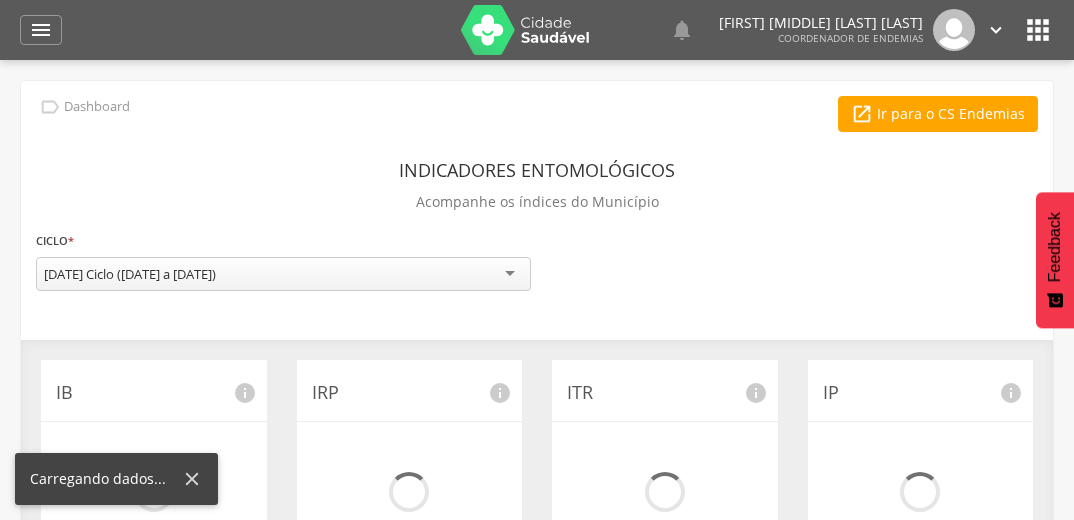 scroll, scrollTop: 0, scrollLeft: 0, axis: both 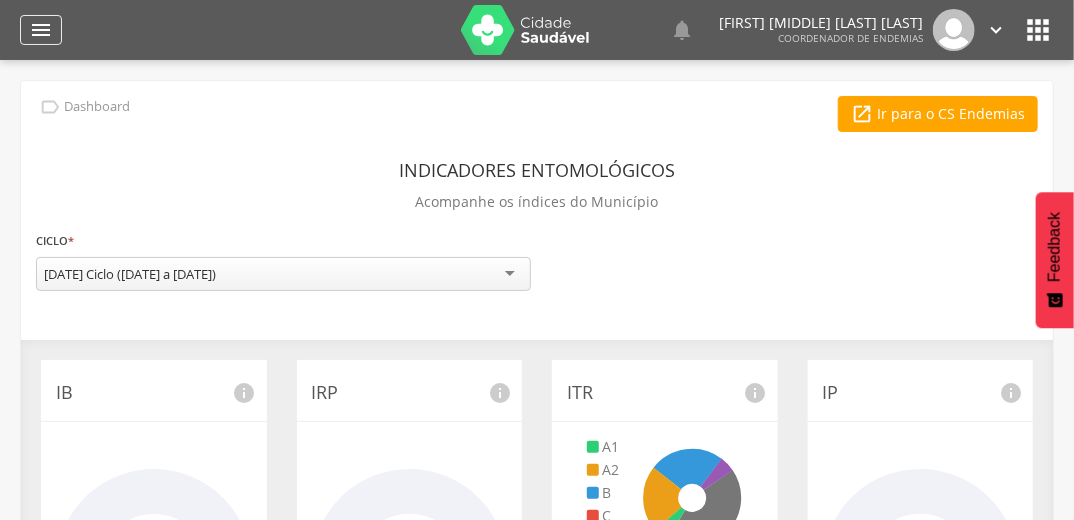 click on "" at bounding box center [41, 30] 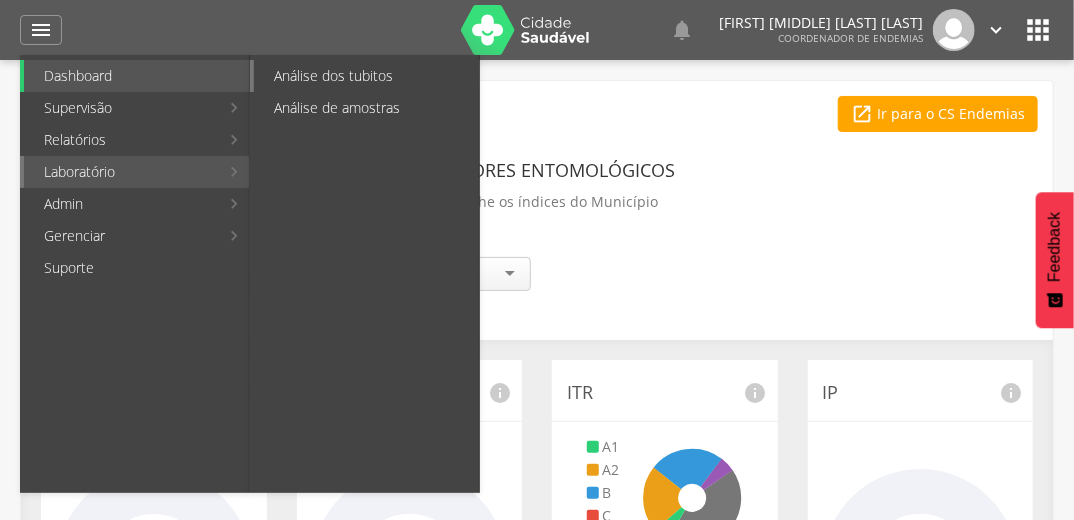 click on "Análise dos tubitos" at bounding box center (366, 76) 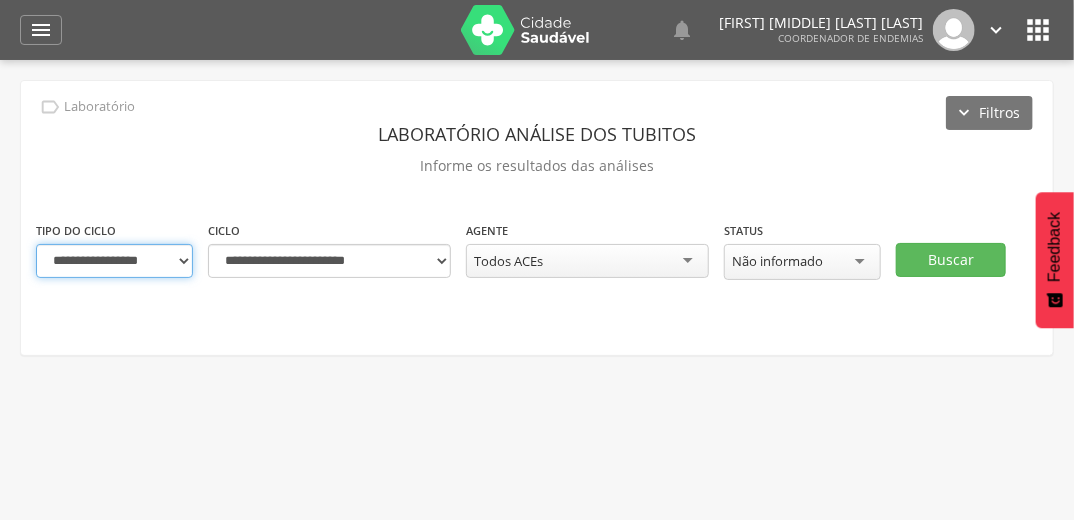 click on "**********" at bounding box center (114, 261) 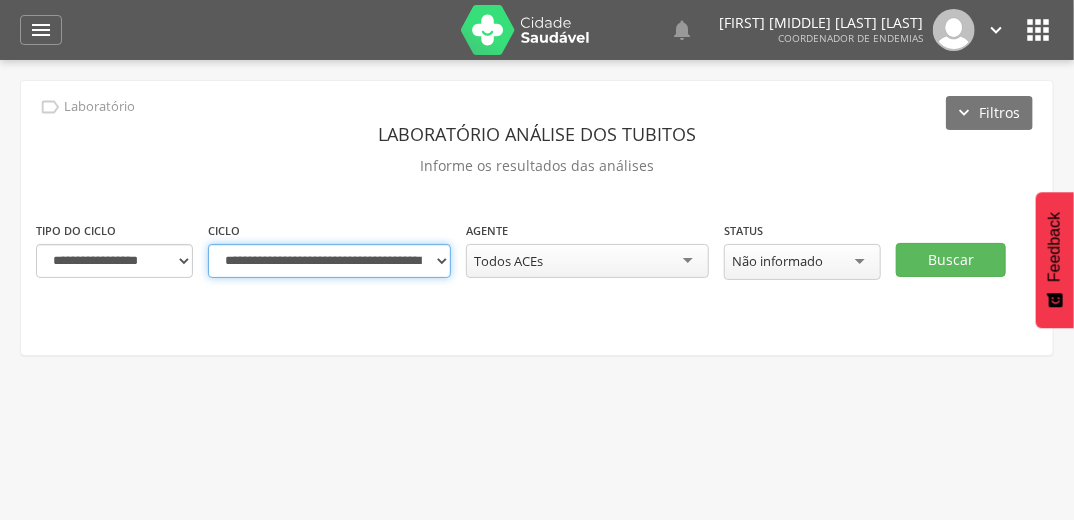 click on "**********" at bounding box center (329, 261) 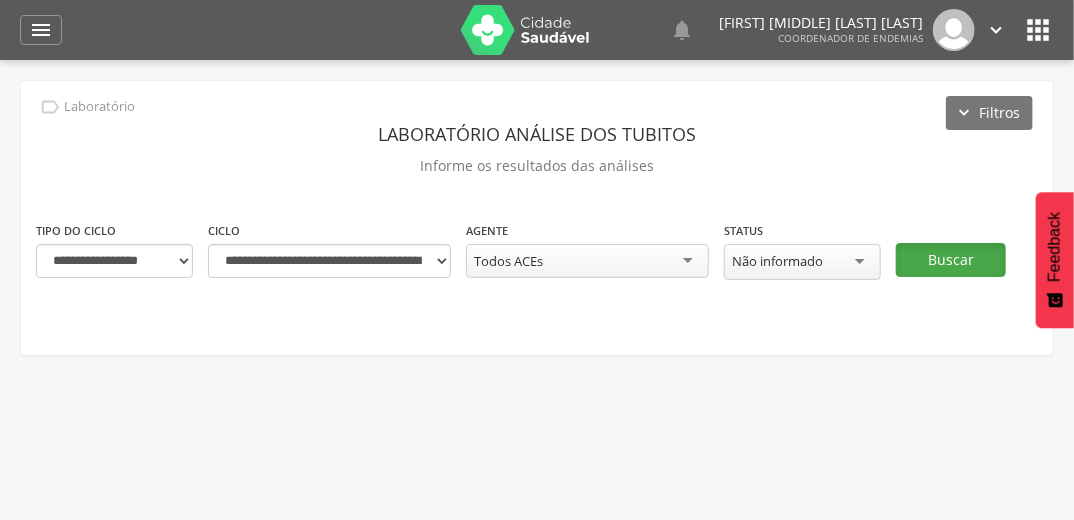 click on "Buscar" at bounding box center (951, 260) 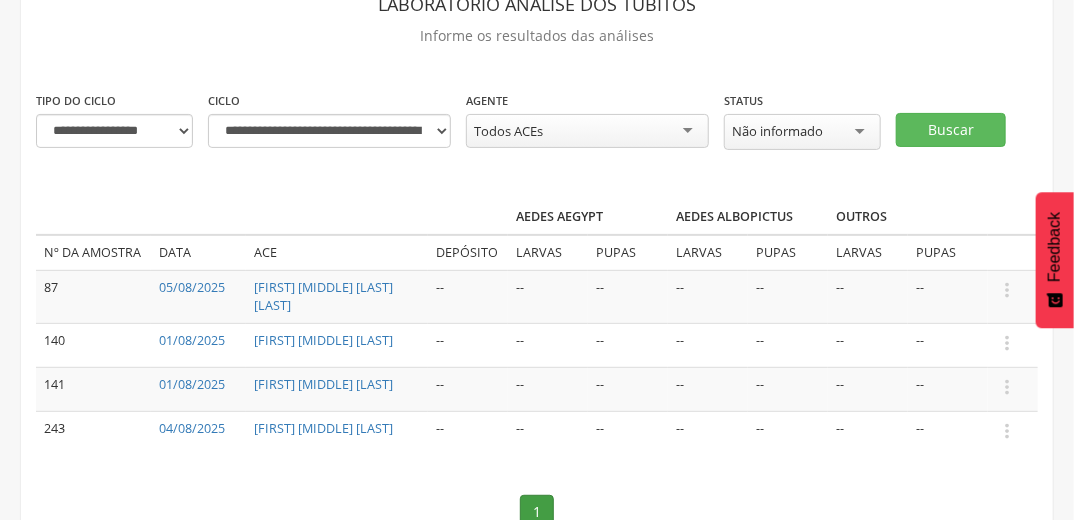 scroll, scrollTop: 160, scrollLeft: 0, axis: vertical 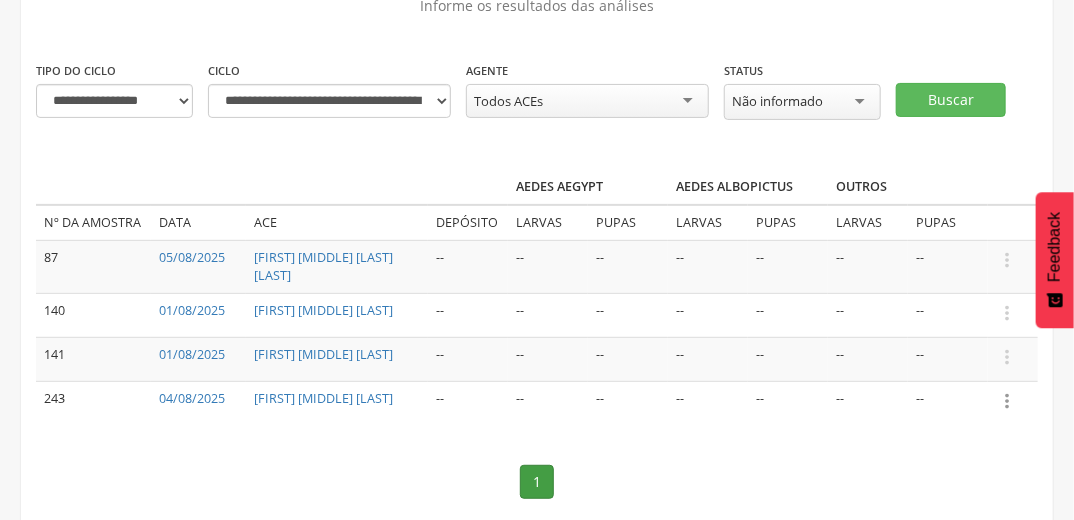click on "" at bounding box center (1007, 401) 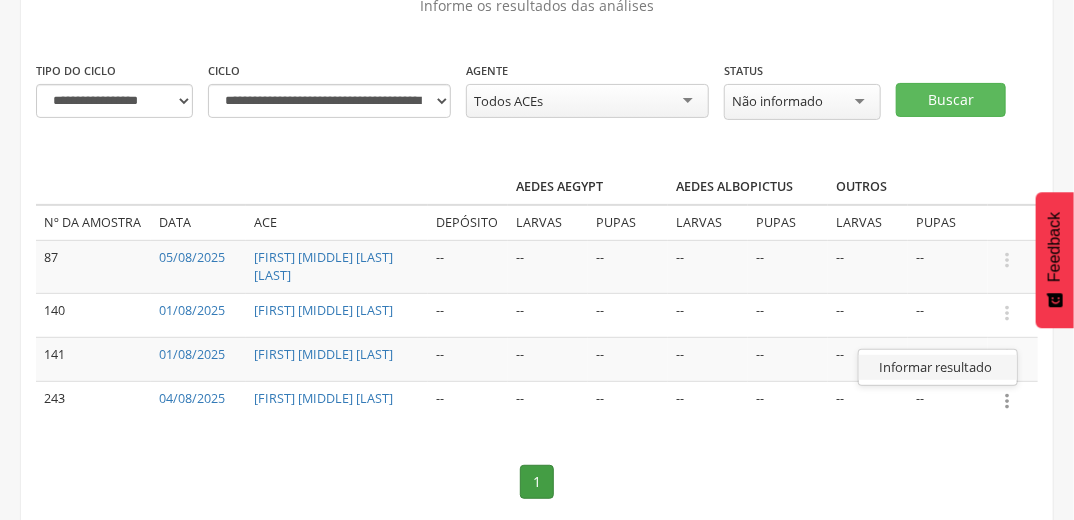 click on "Informar resultado" at bounding box center (938, 367) 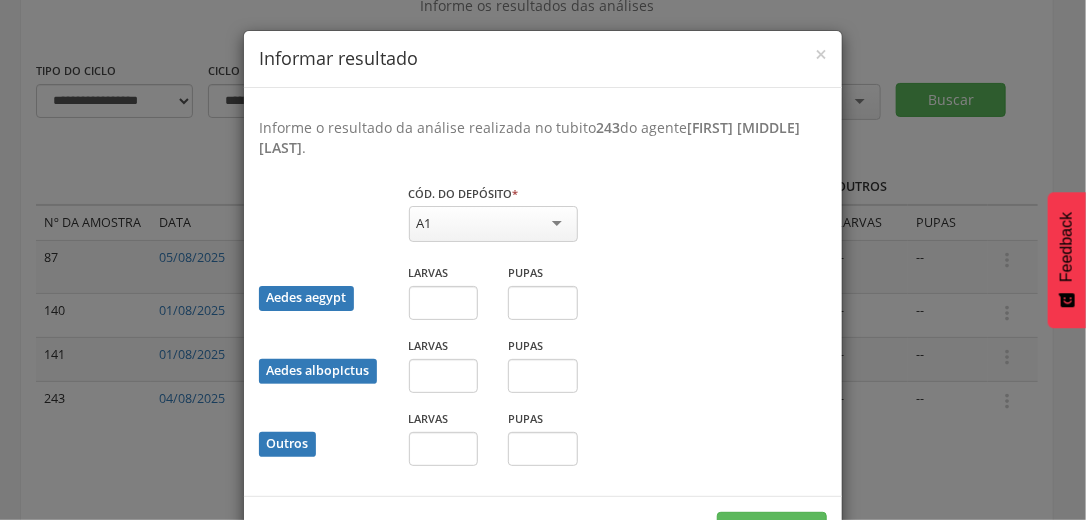 click on "Cód. do depósito  *
** A1
Campo obrigatório" at bounding box center (543, 223) 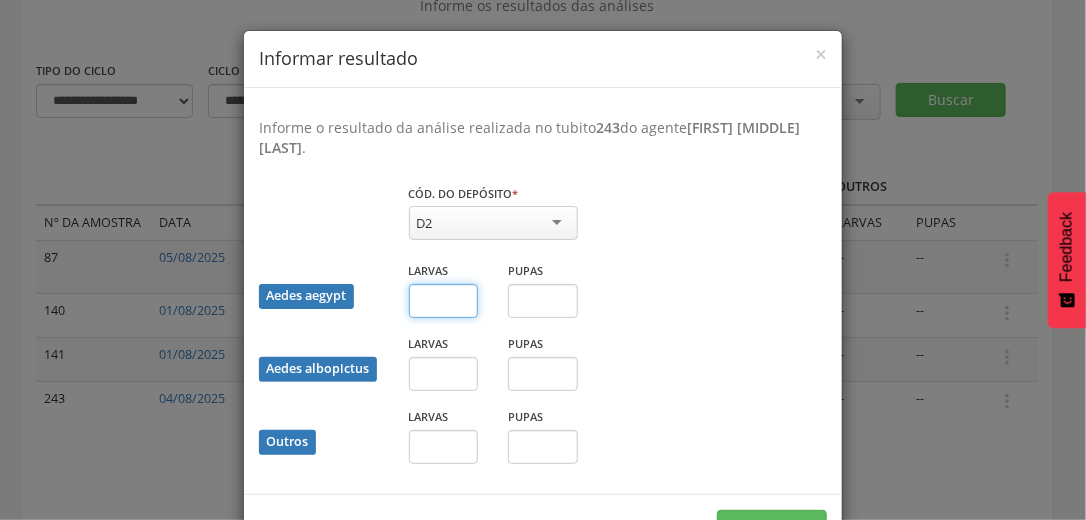 click at bounding box center (444, 301) 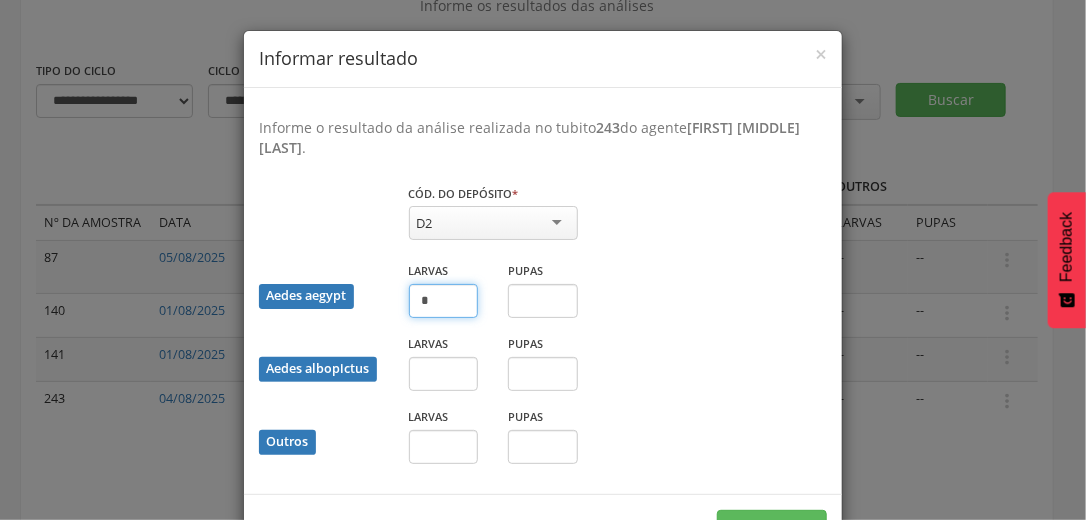 type on "*" 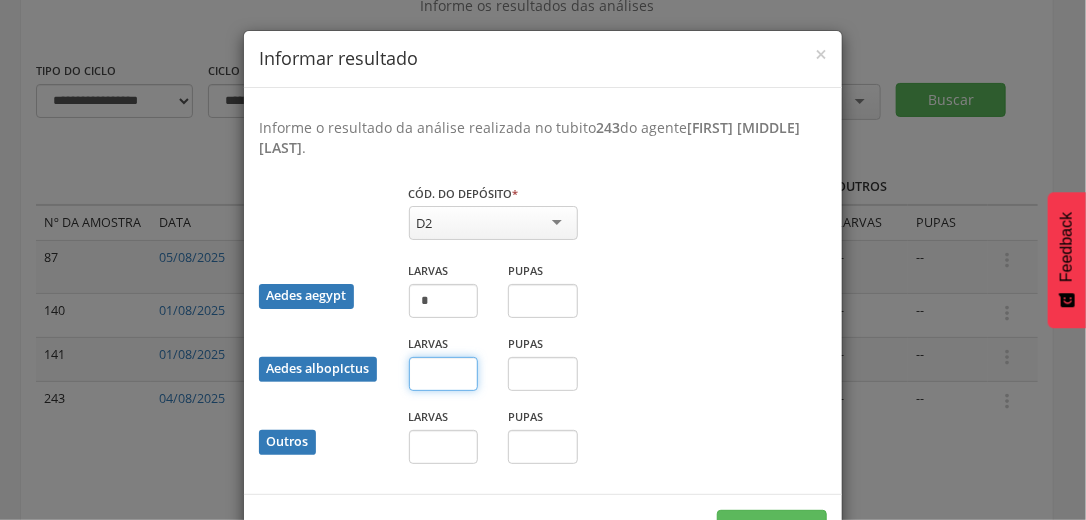 click at bounding box center [444, 374] 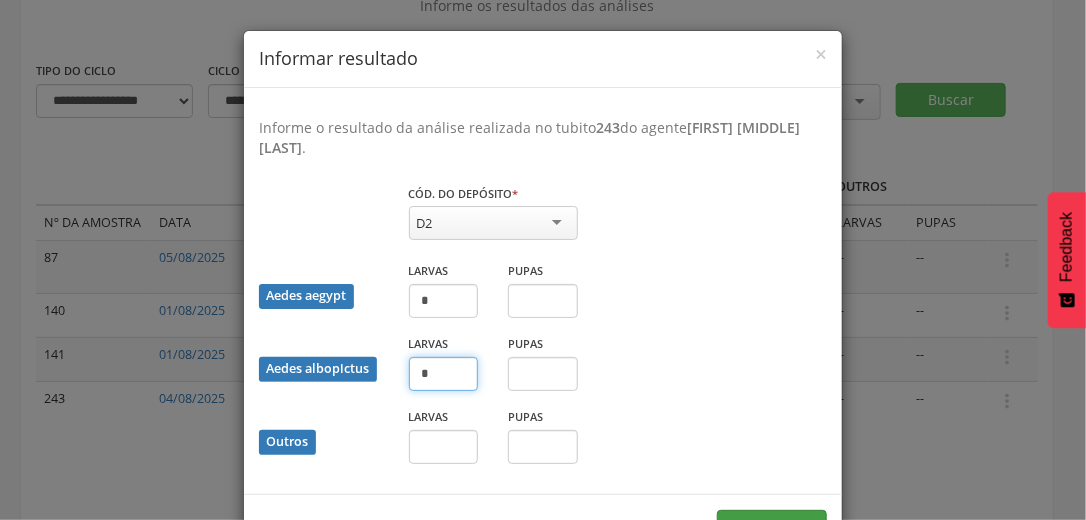 type on "*" 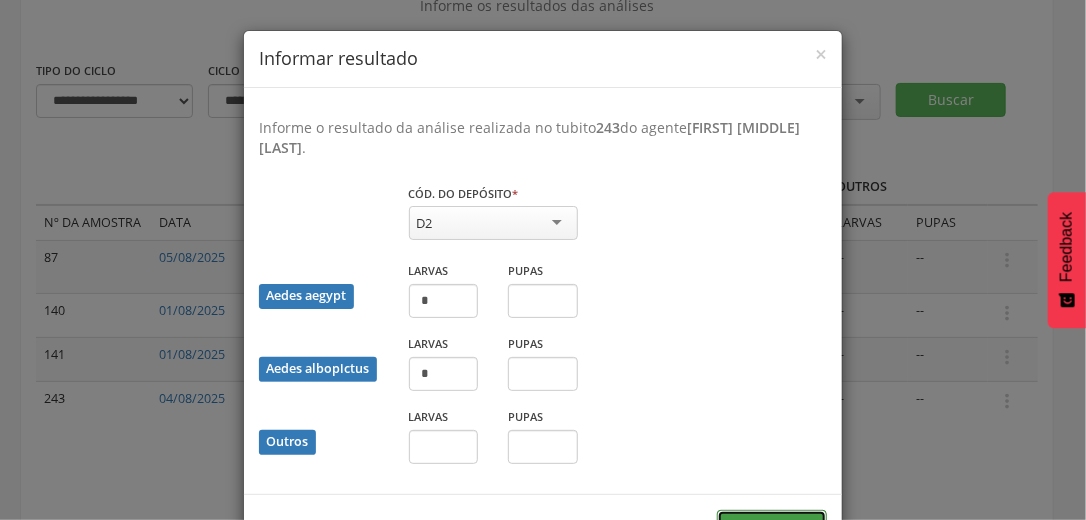 click on "Salvar" at bounding box center (772, 527) 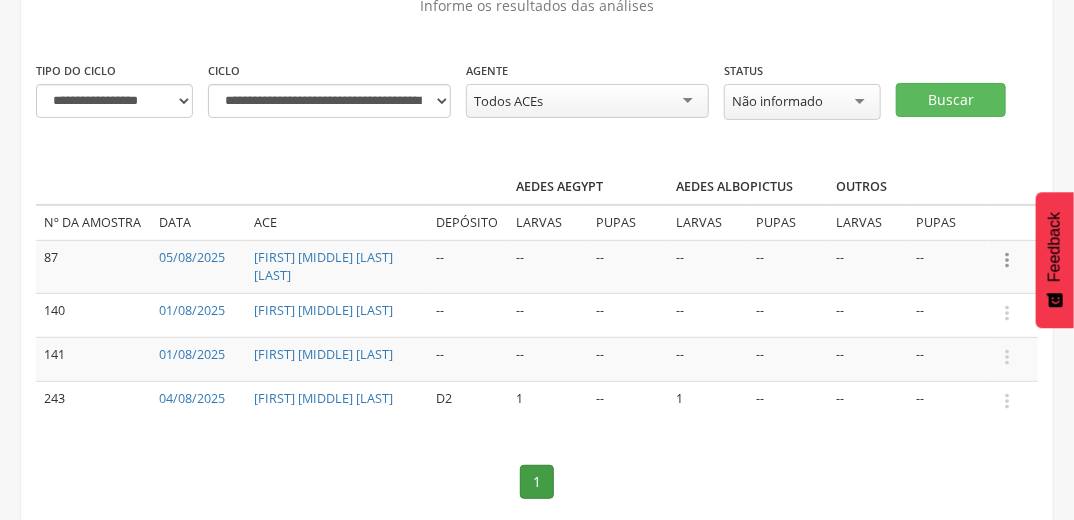 click on "" at bounding box center [1007, 260] 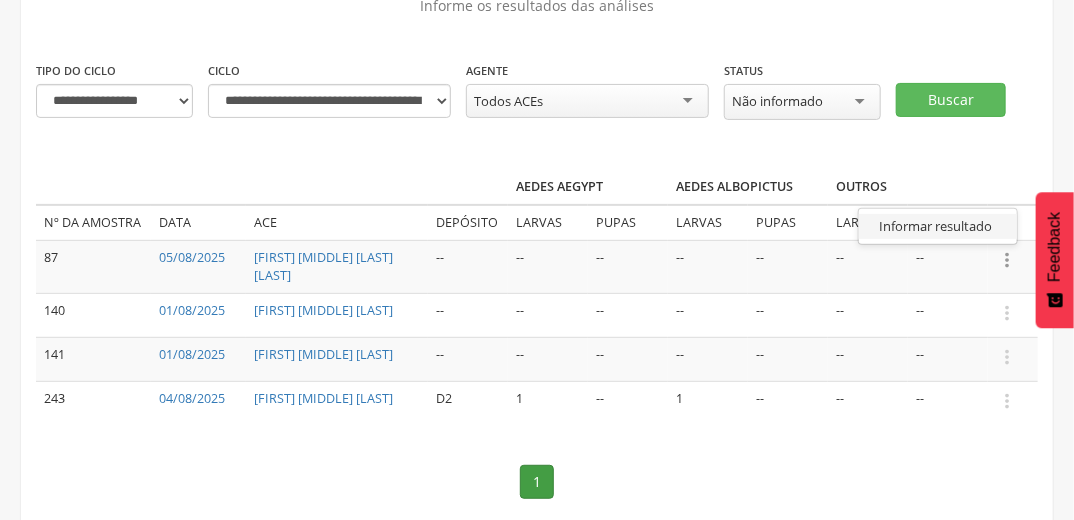 click on "Informar resultado" at bounding box center (938, 226) 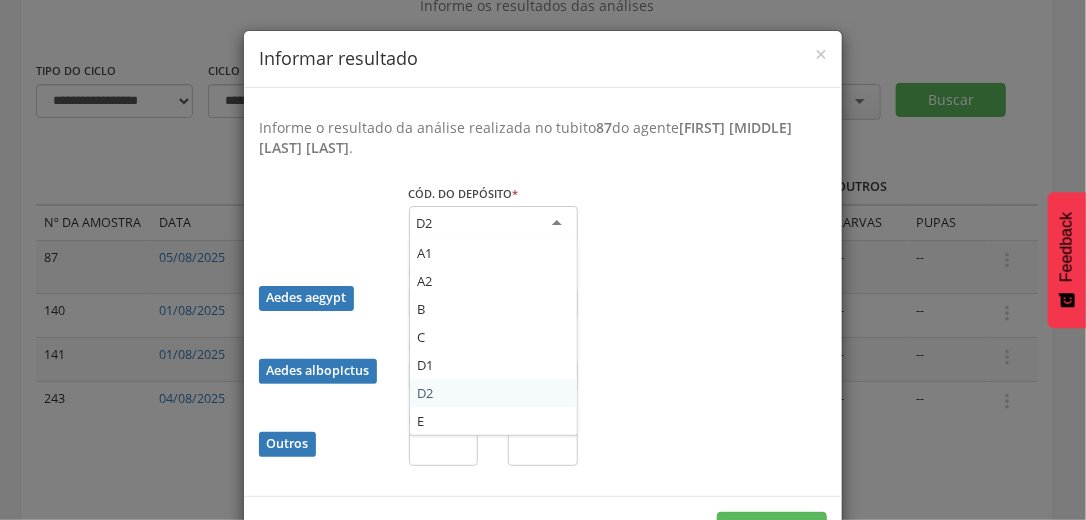 click on "D2" at bounding box center (493, 224) 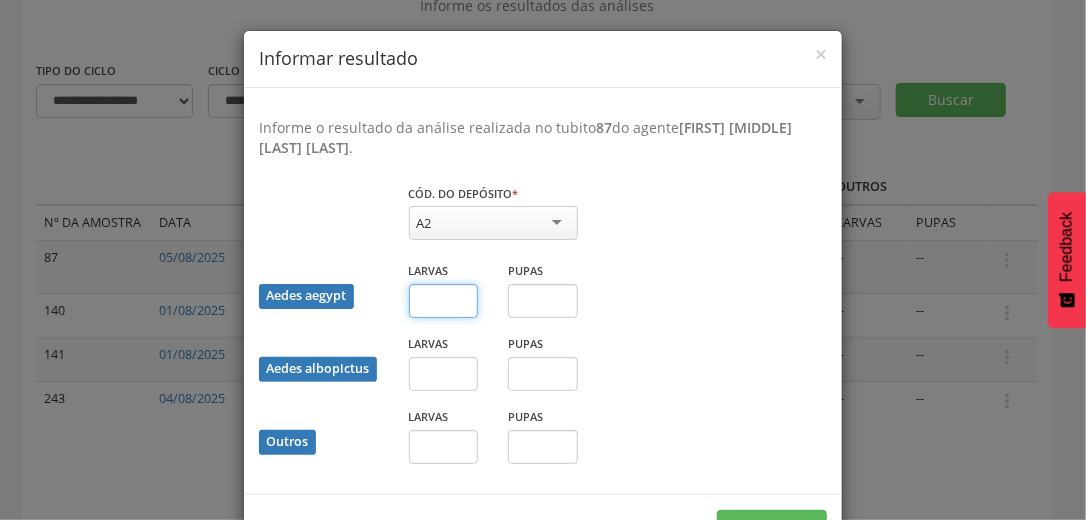 click at bounding box center (444, 301) 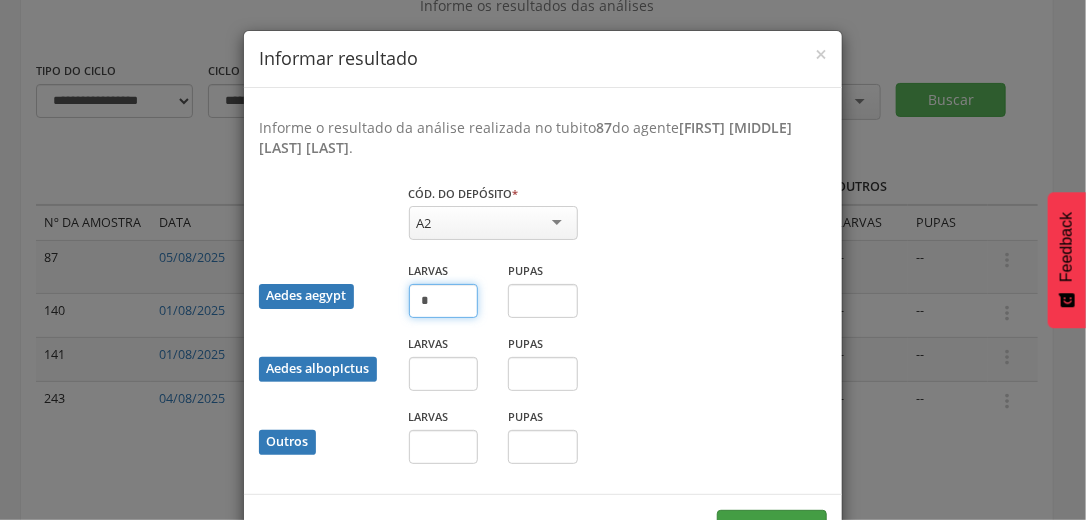 type on "*" 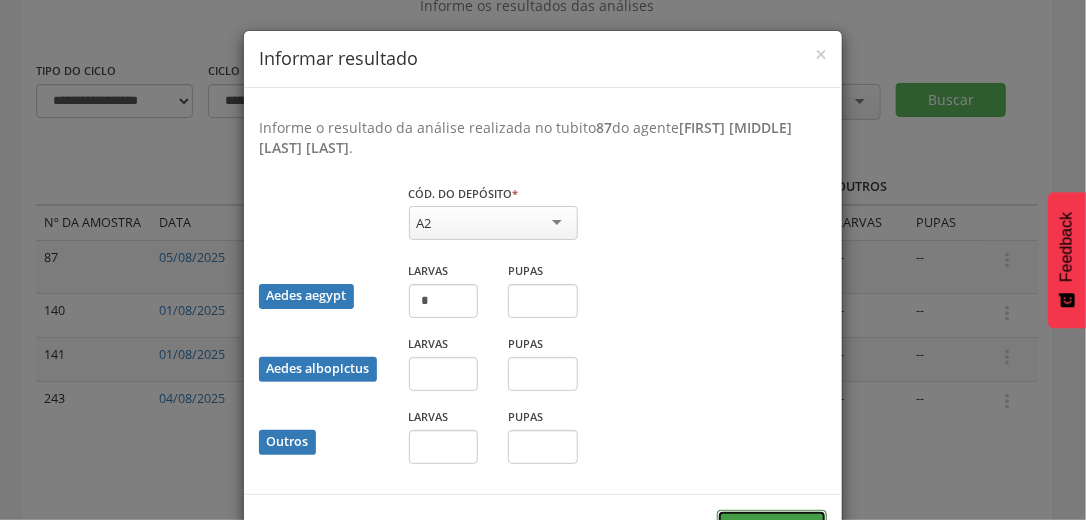 click on "Salvar" at bounding box center (772, 527) 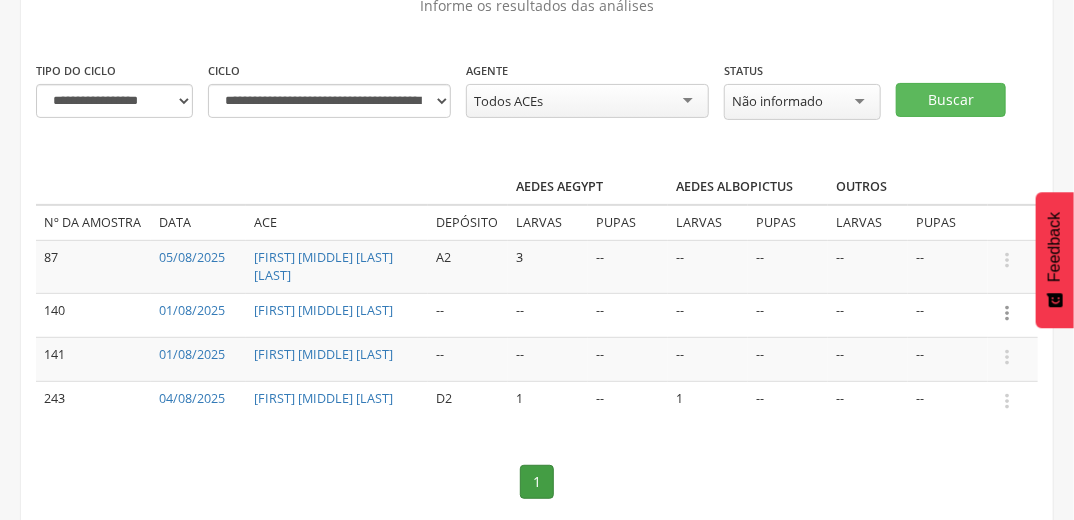 click on "" at bounding box center (1007, 313) 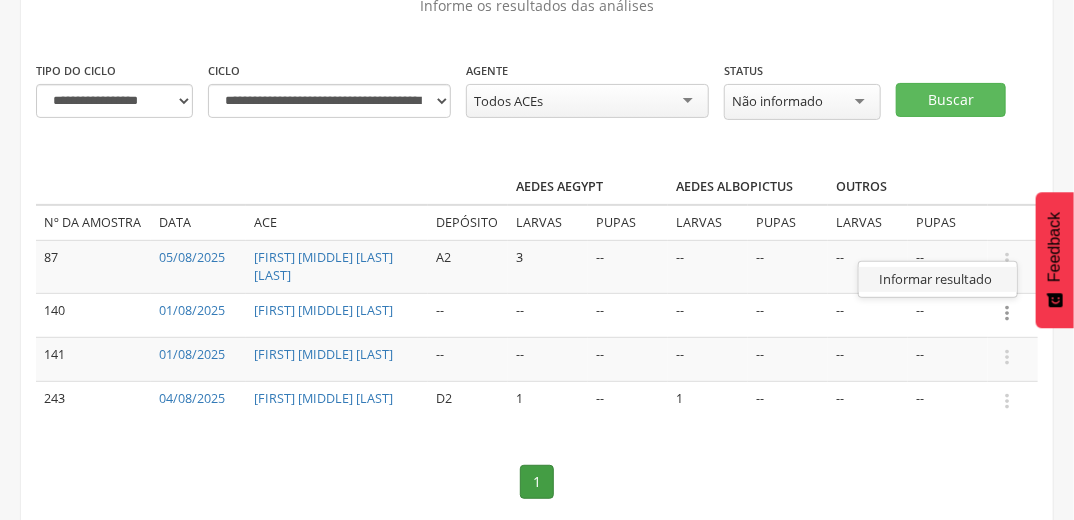 click on "Informar resultado" at bounding box center [938, 279] 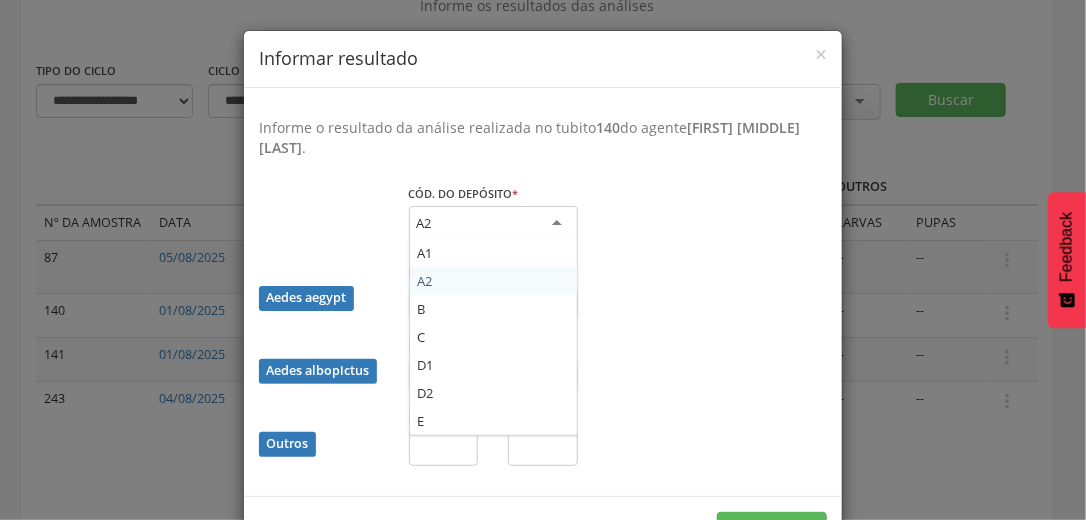 click on "A2" at bounding box center (493, 224) 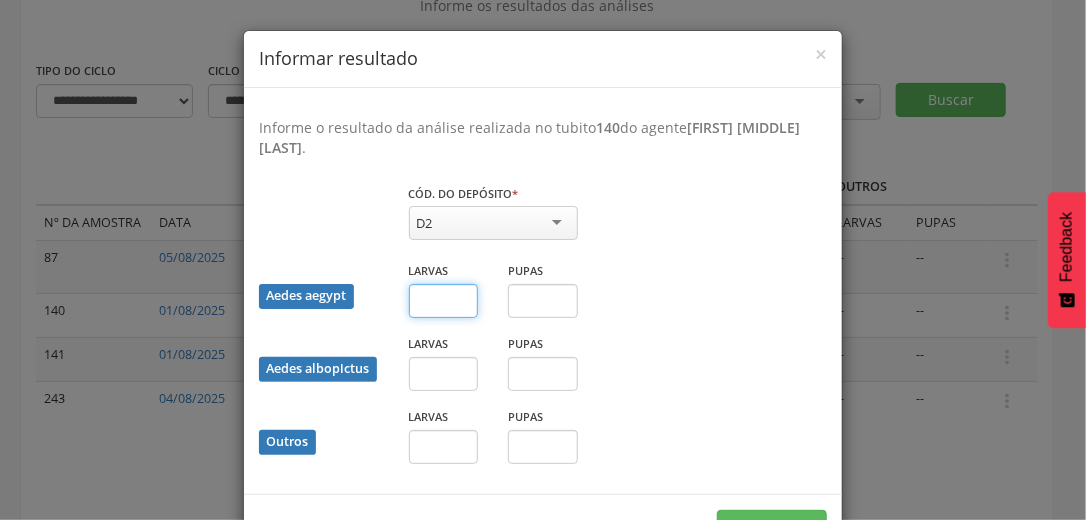 click at bounding box center [444, 301] 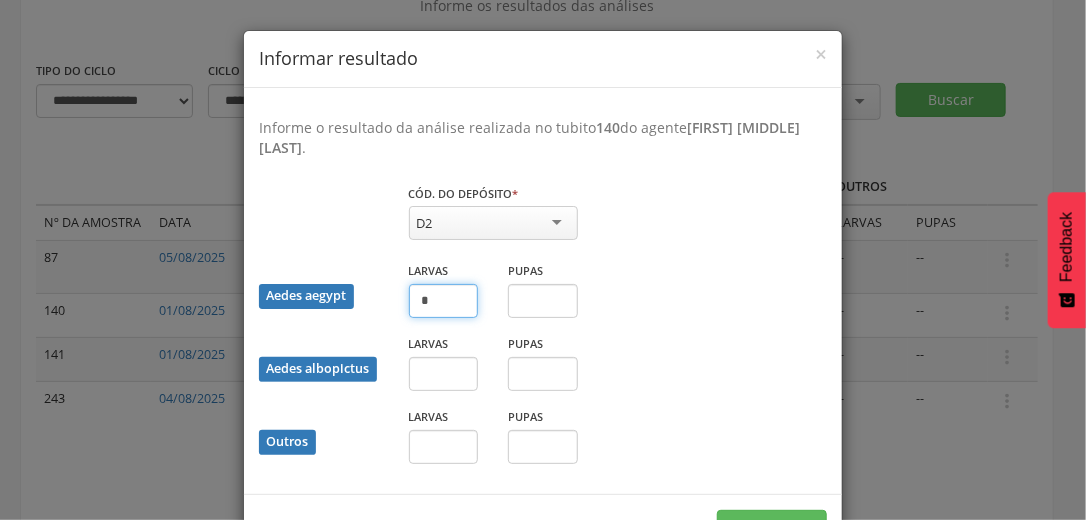 type on "*" 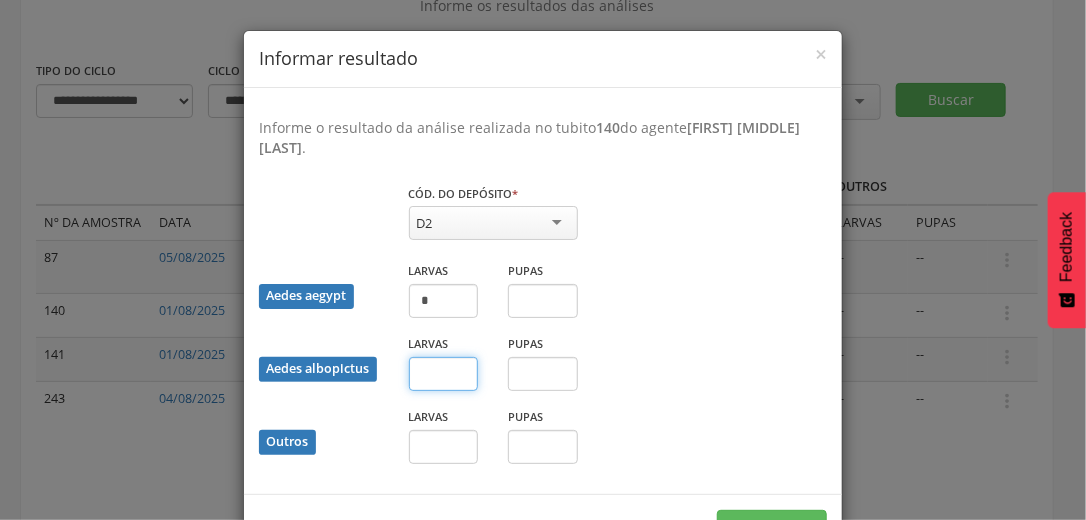 click at bounding box center (444, 374) 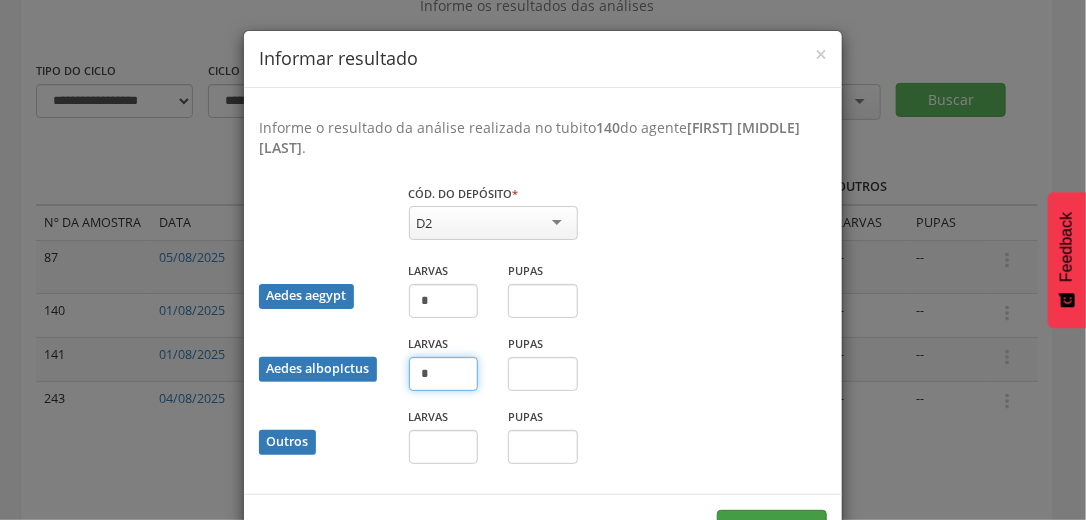 type on "*" 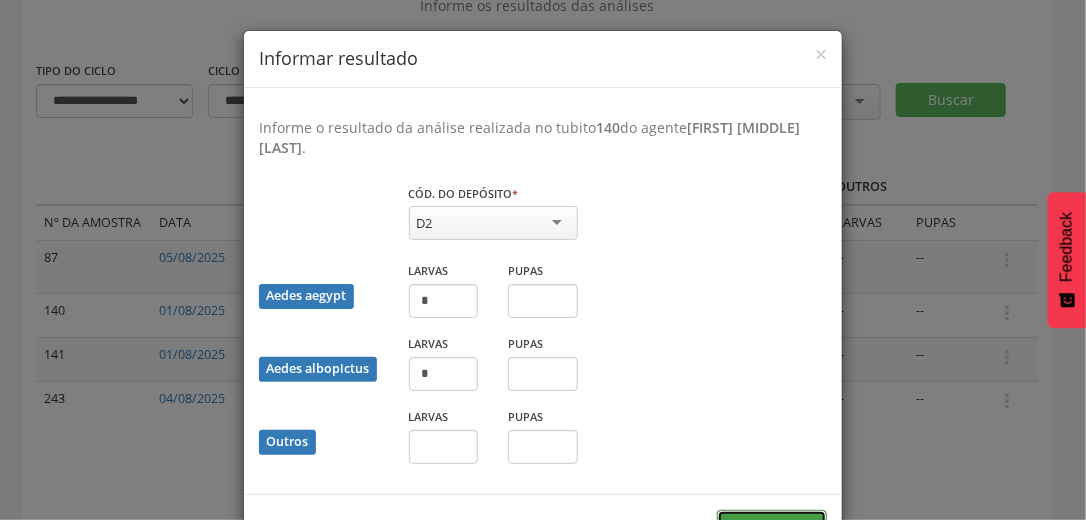 click on "Salvar" at bounding box center [772, 527] 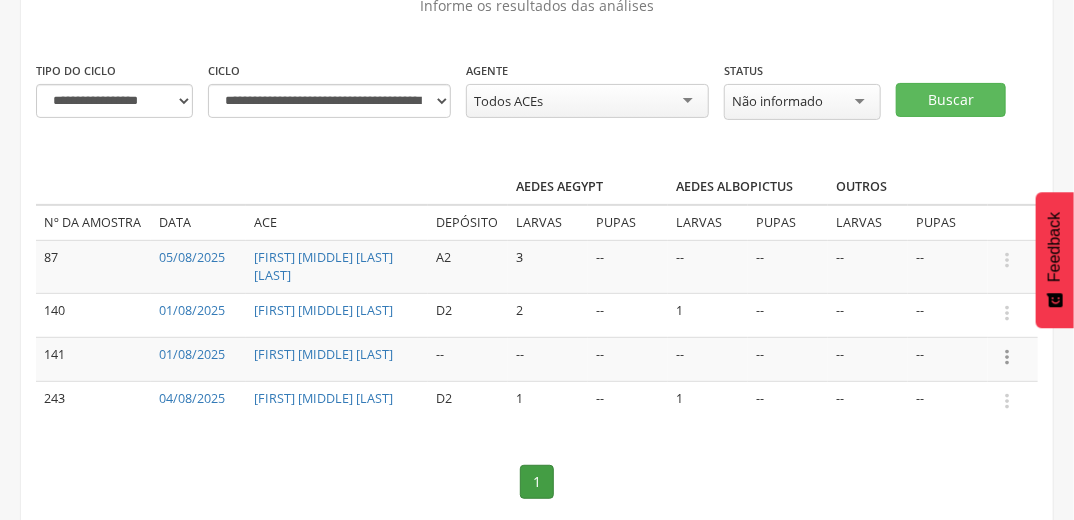 click on "" at bounding box center [1007, 357] 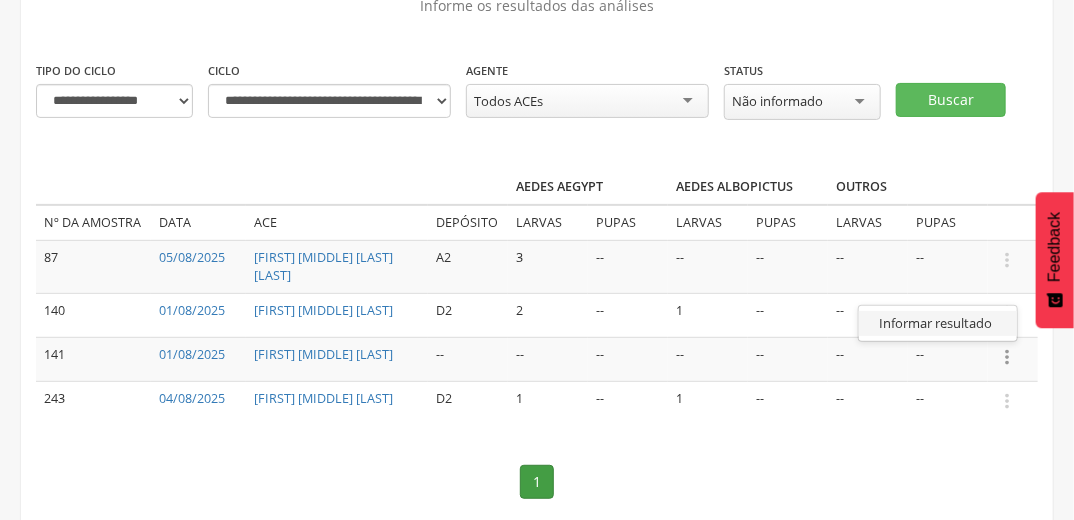 click on "Informar resultado" at bounding box center (938, 323) 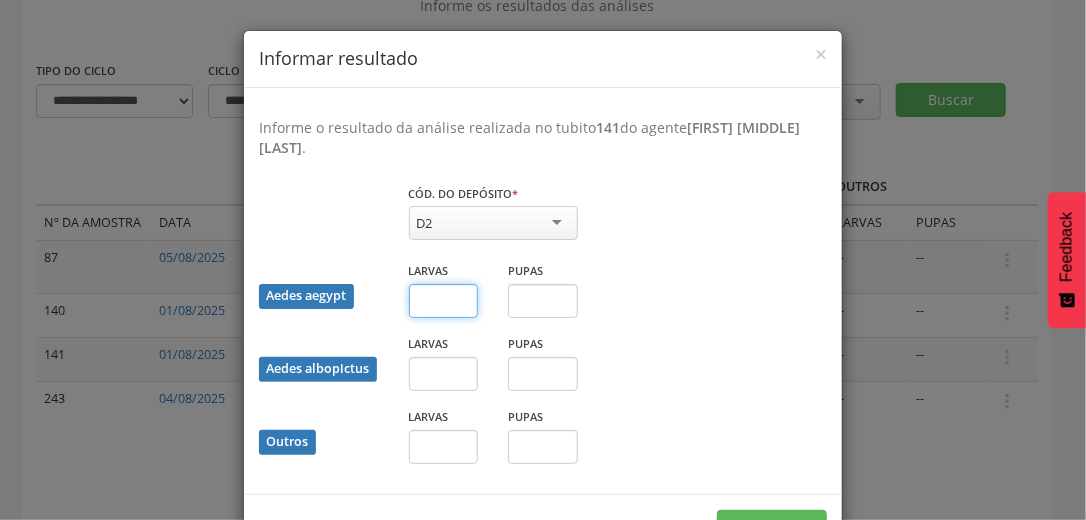 click at bounding box center [444, 301] 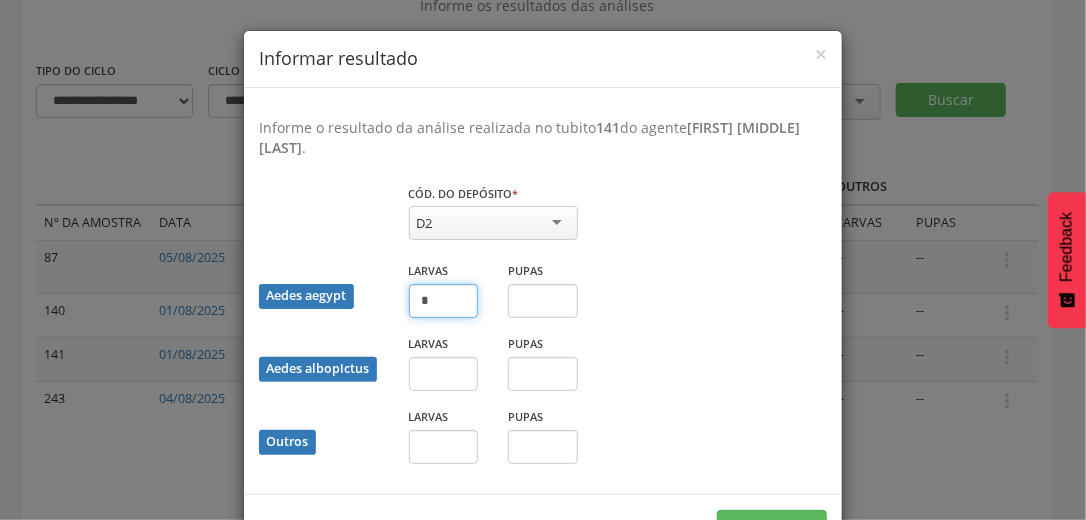 type on "*" 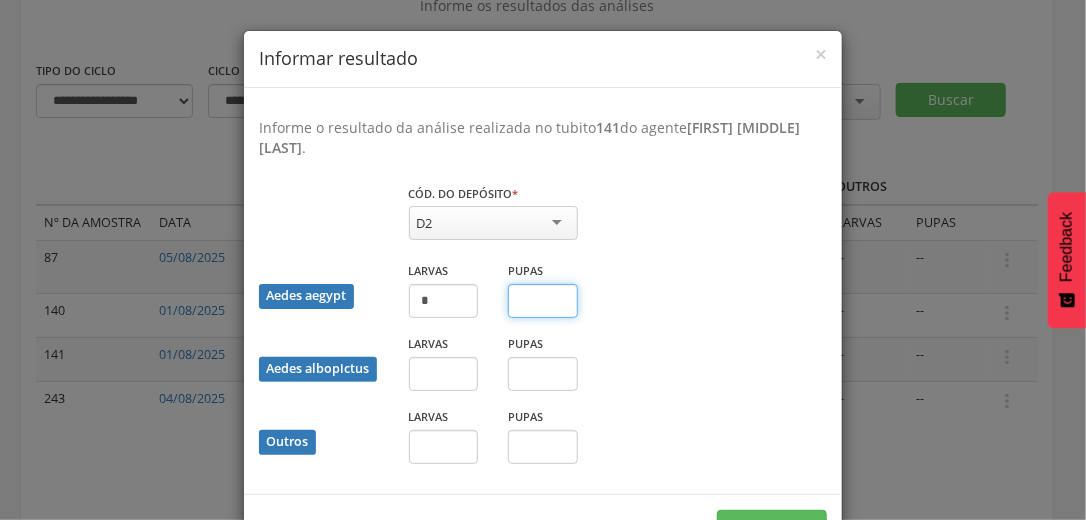 click at bounding box center (543, 301) 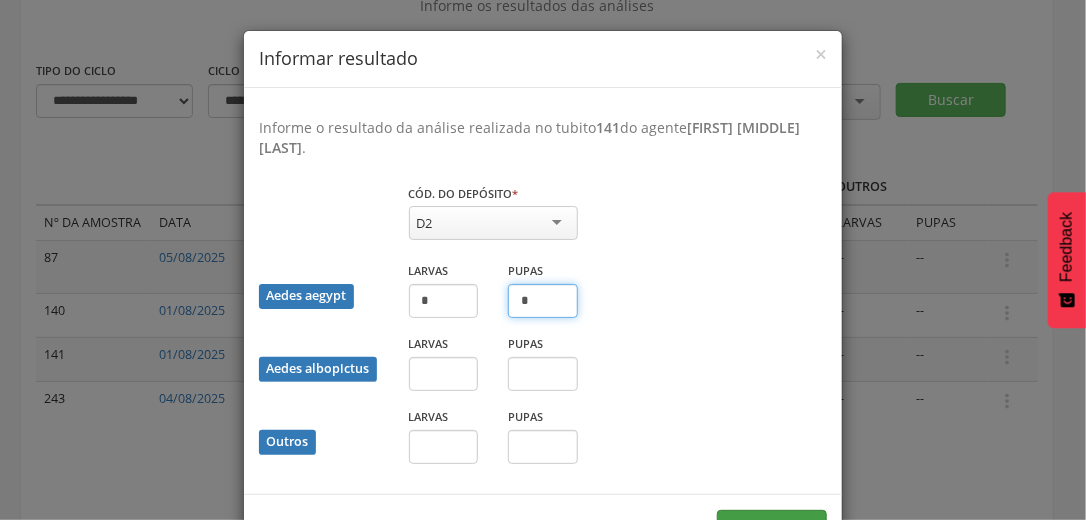 type on "*" 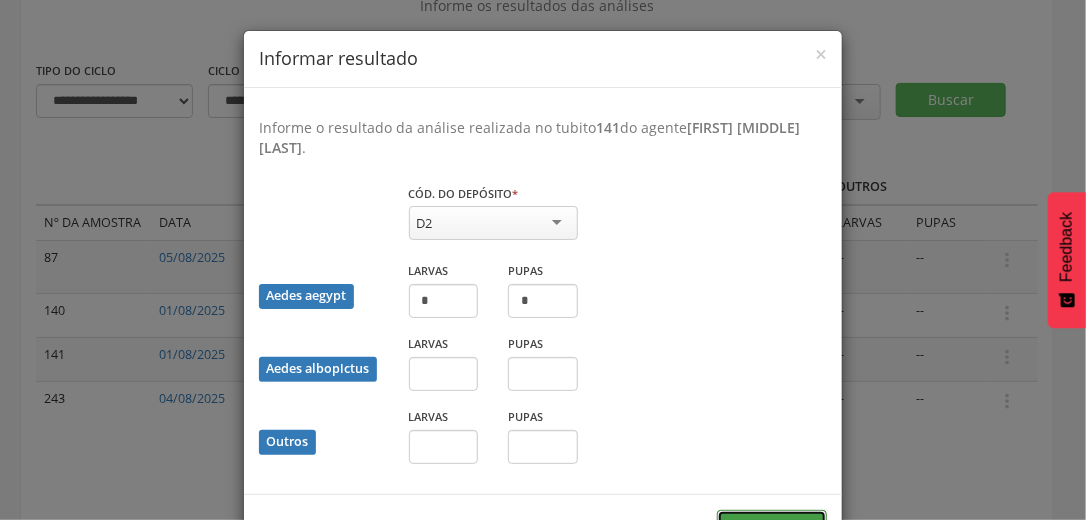 click on "Salvar" at bounding box center (772, 527) 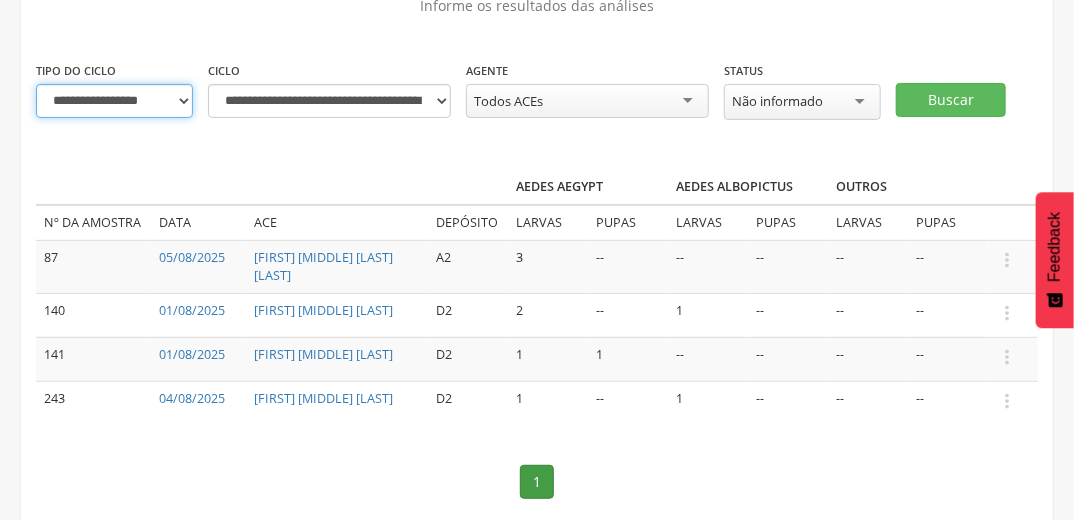 click on "**********" at bounding box center [114, 101] 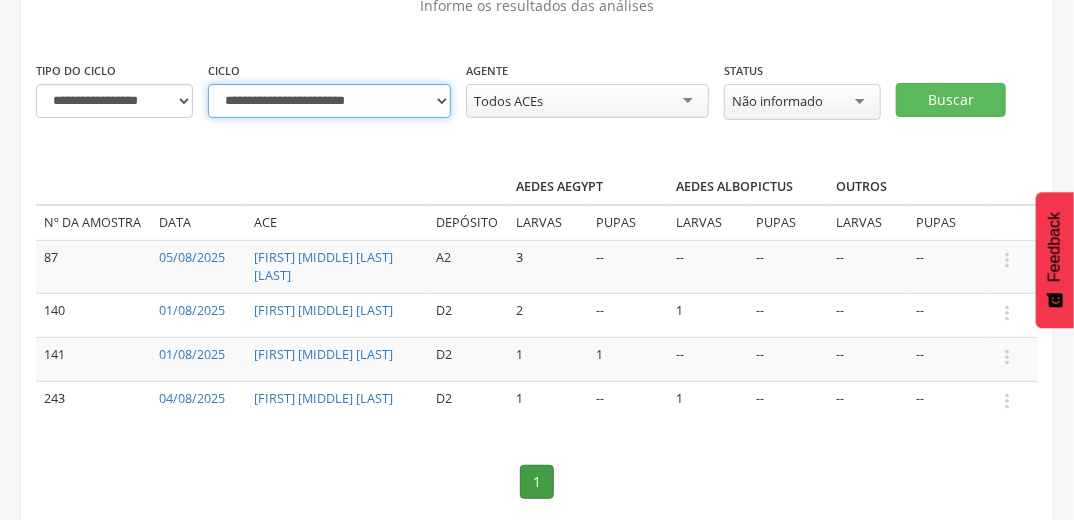 click on "**********" at bounding box center [329, 101] 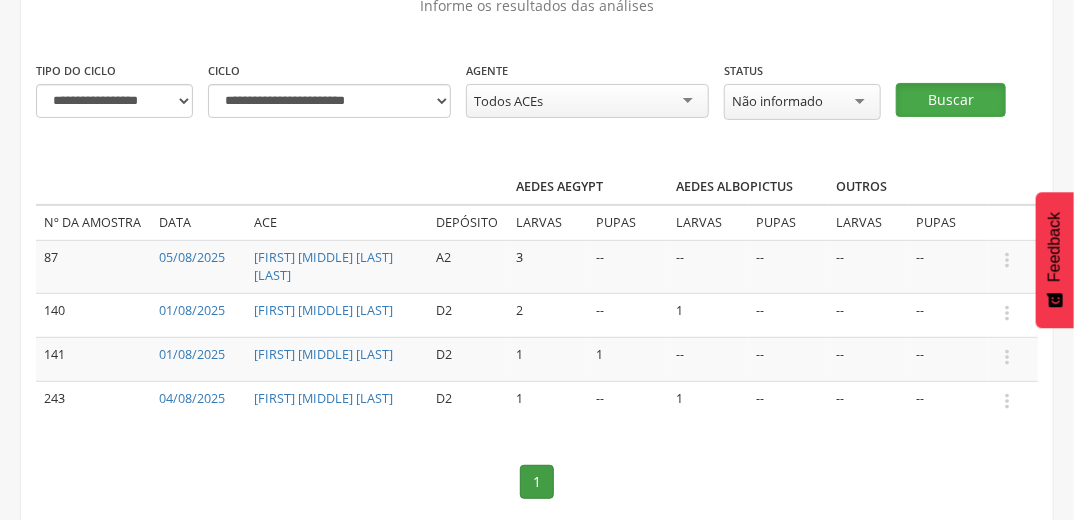 click on "Buscar" at bounding box center [951, 100] 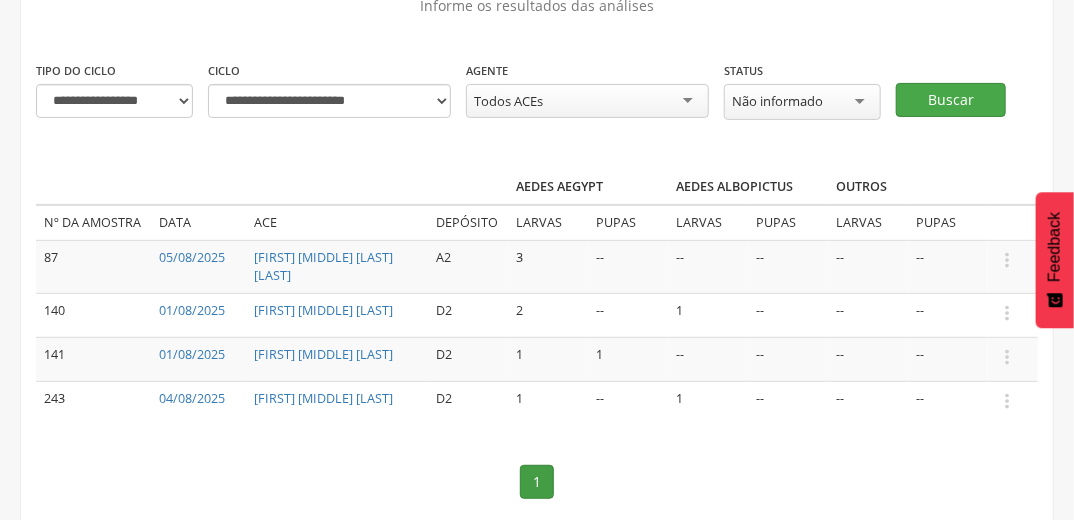 scroll, scrollTop: 60, scrollLeft: 0, axis: vertical 